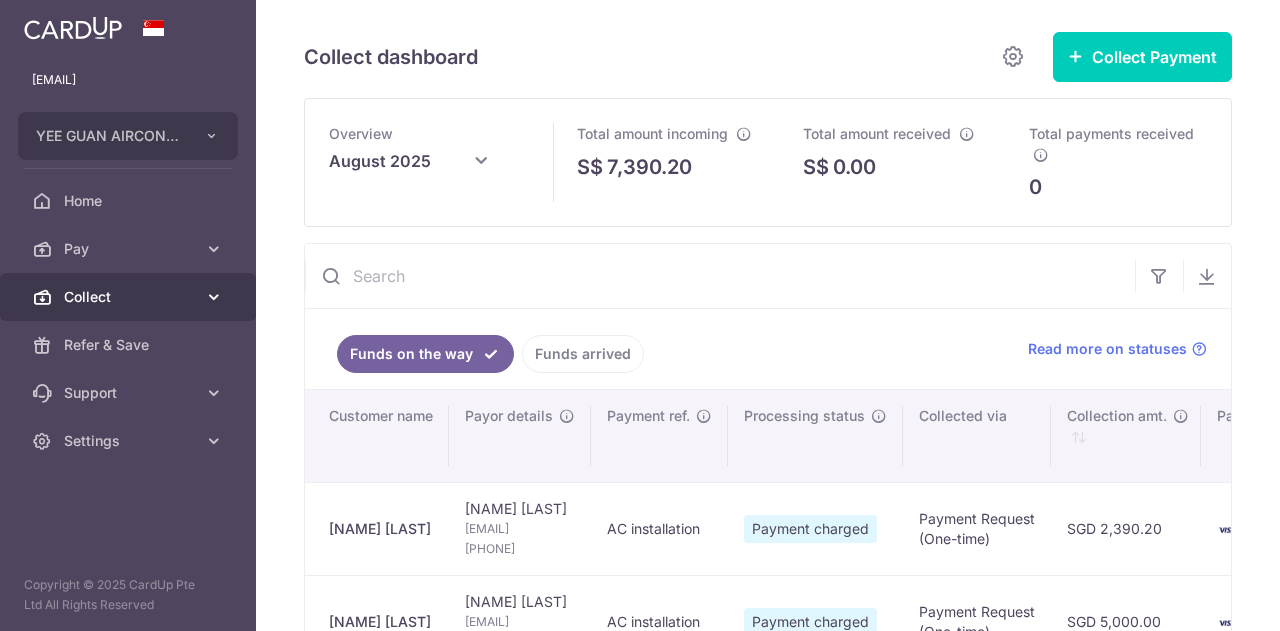 scroll, scrollTop: 0, scrollLeft: 0, axis: both 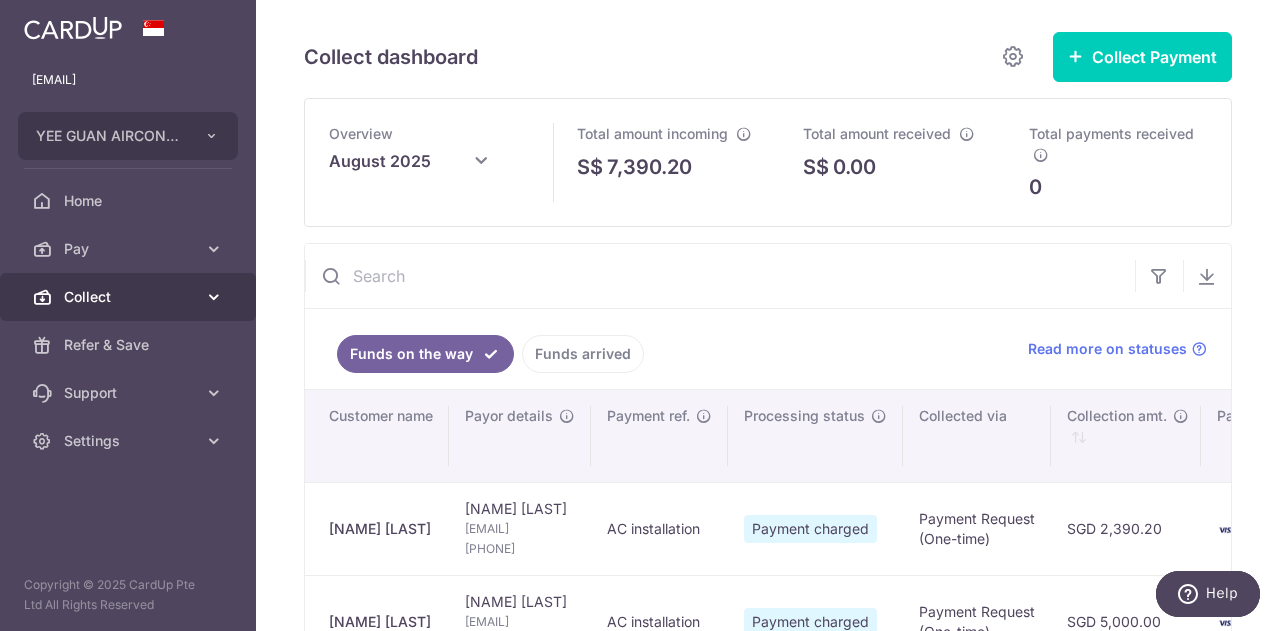click on "Collect" at bounding box center [128, 297] 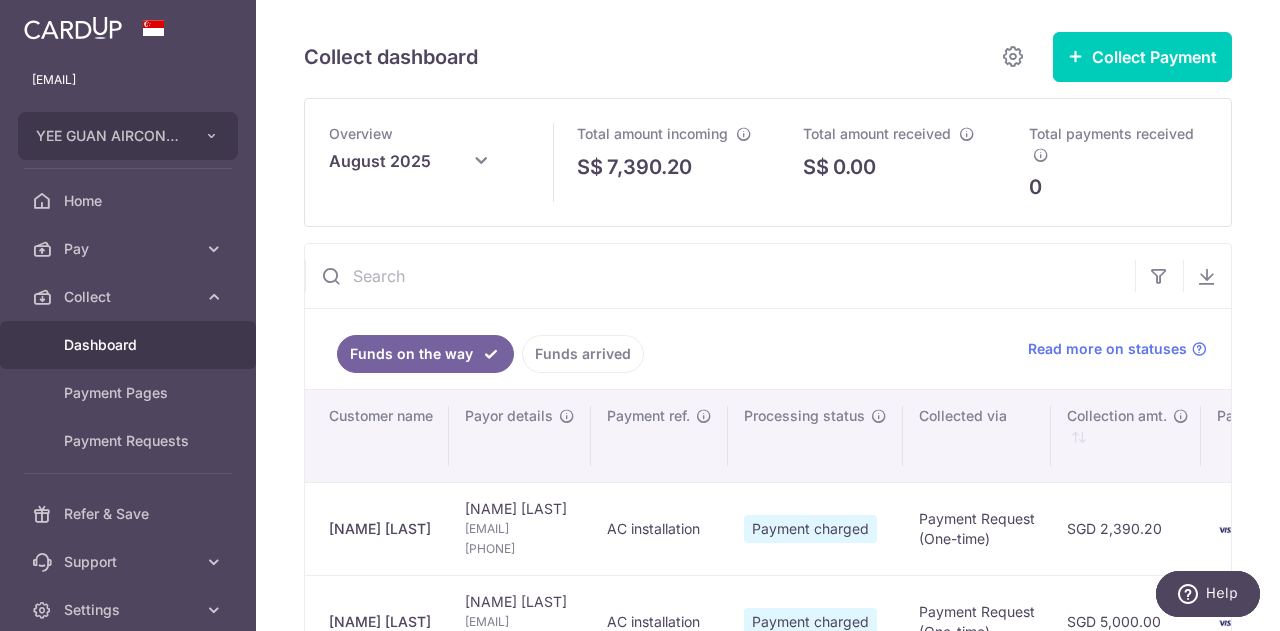 click on "Dashboard" at bounding box center (128, 345) 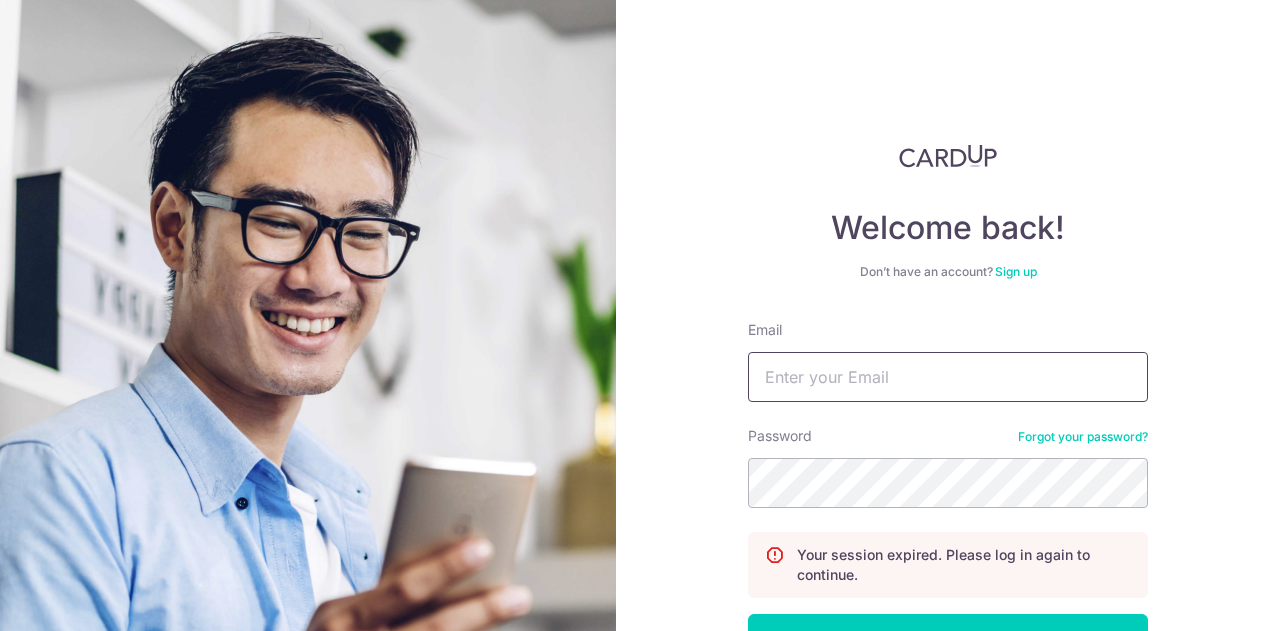 type on "[EMAIL]" 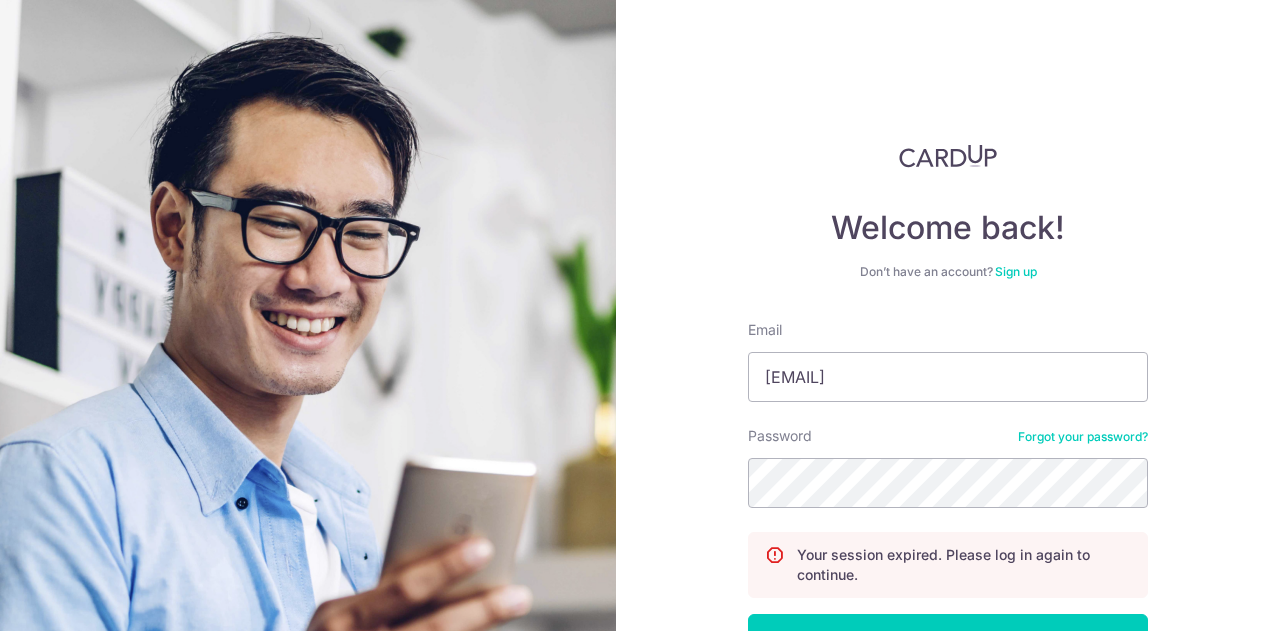 scroll, scrollTop: 0, scrollLeft: 0, axis: both 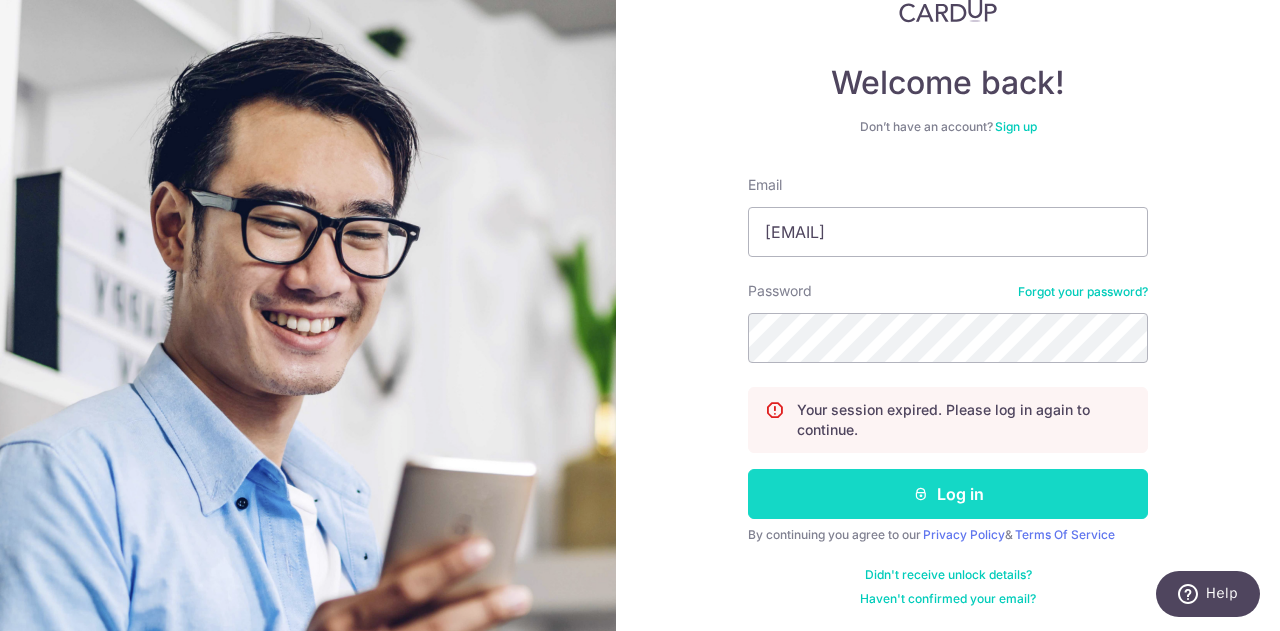 click on "Log in" at bounding box center [948, 494] 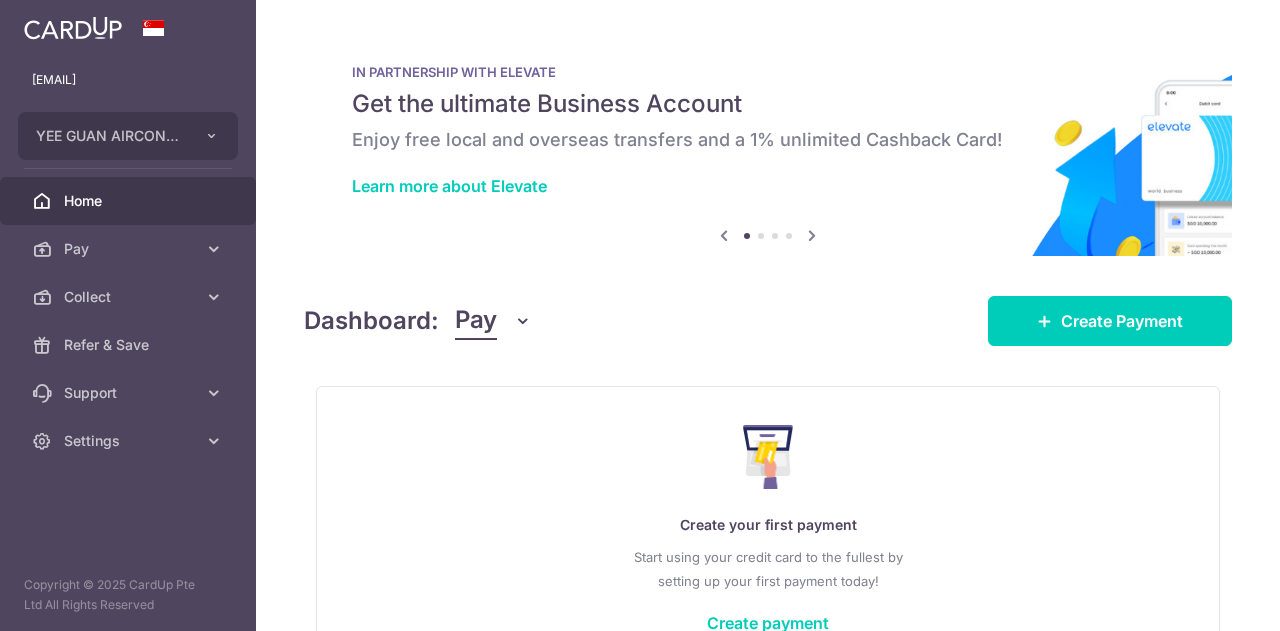 scroll, scrollTop: 0, scrollLeft: 0, axis: both 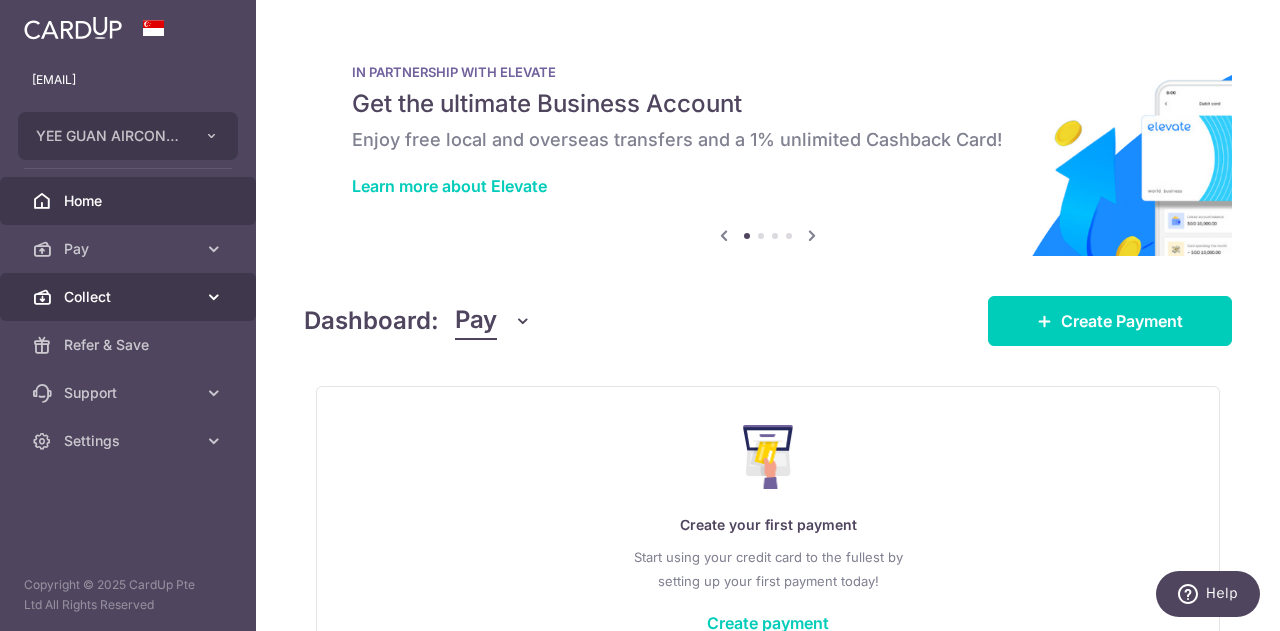 click on "Collect" at bounding box center [128, 297] 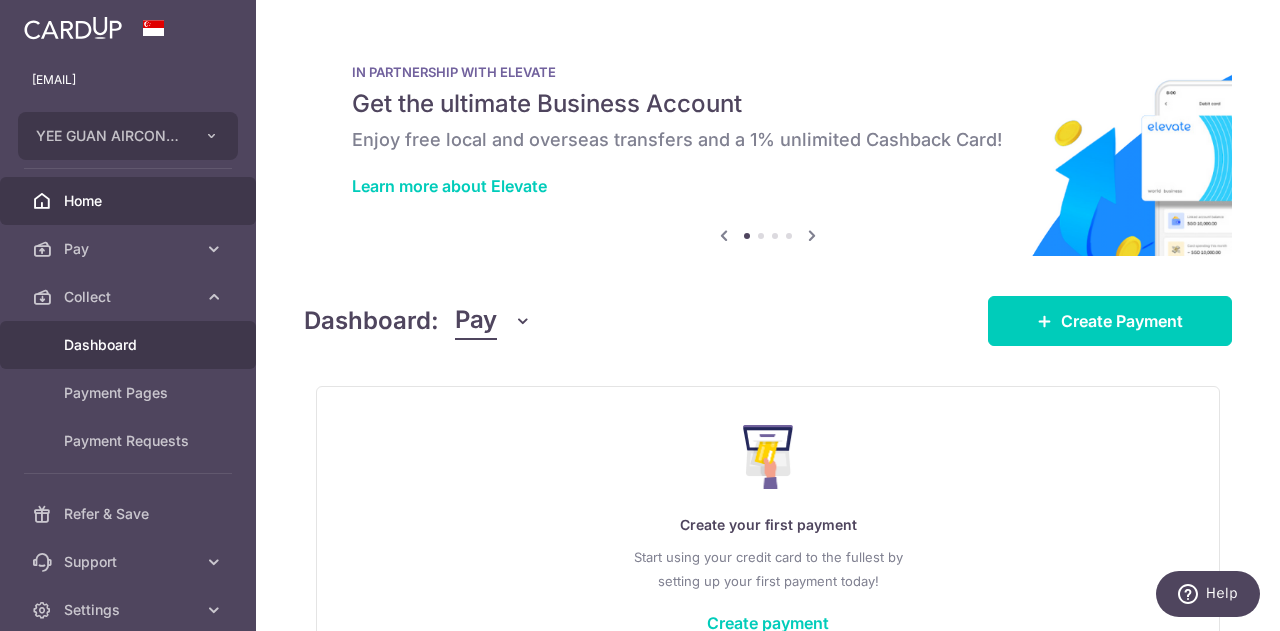 click on "Dashboard" at bounding box center (130, 345) 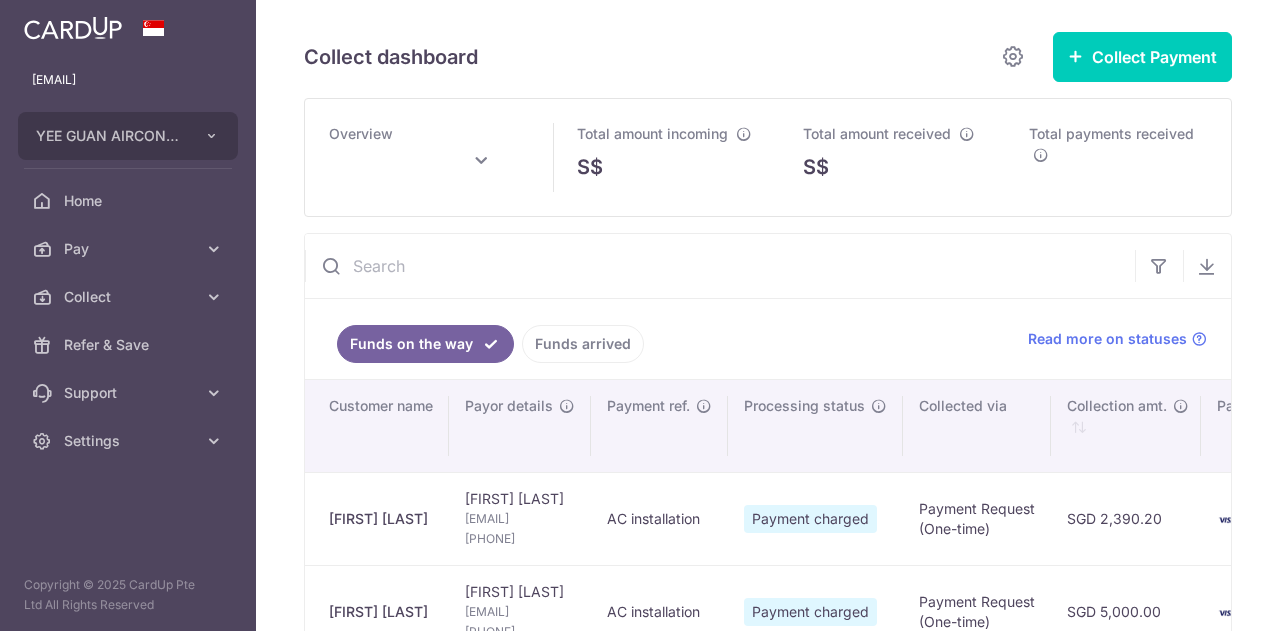 scroll, scrollTop: 0, scrollLeft: 0, axis: both 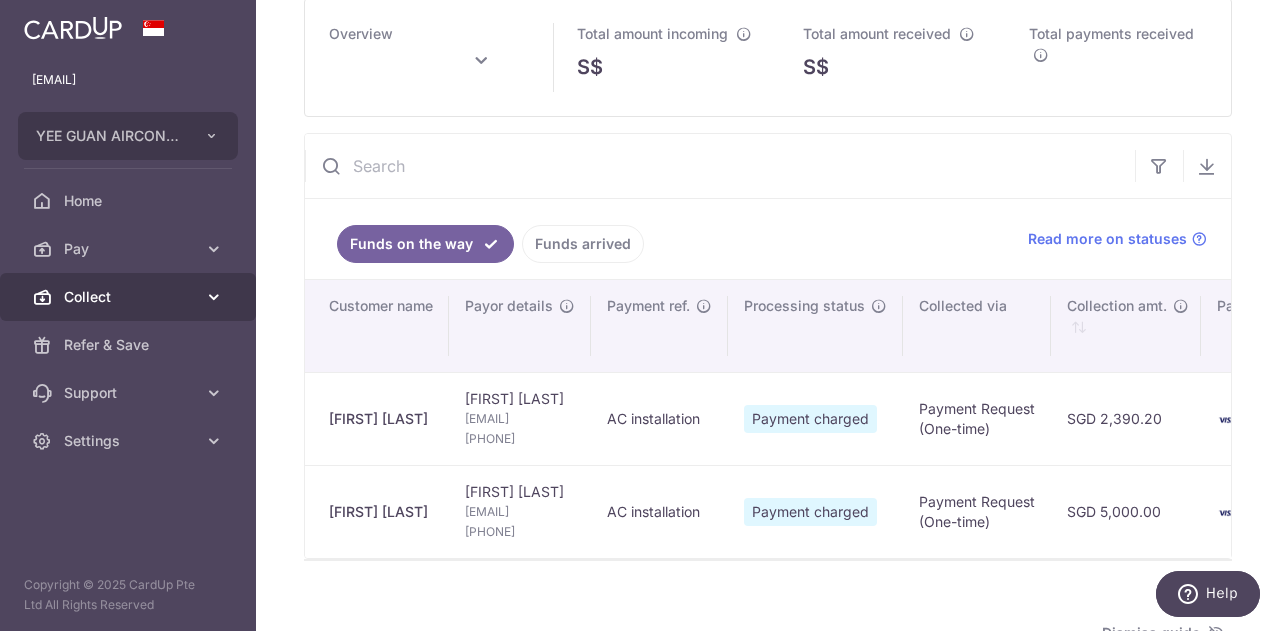type on "August 2025" 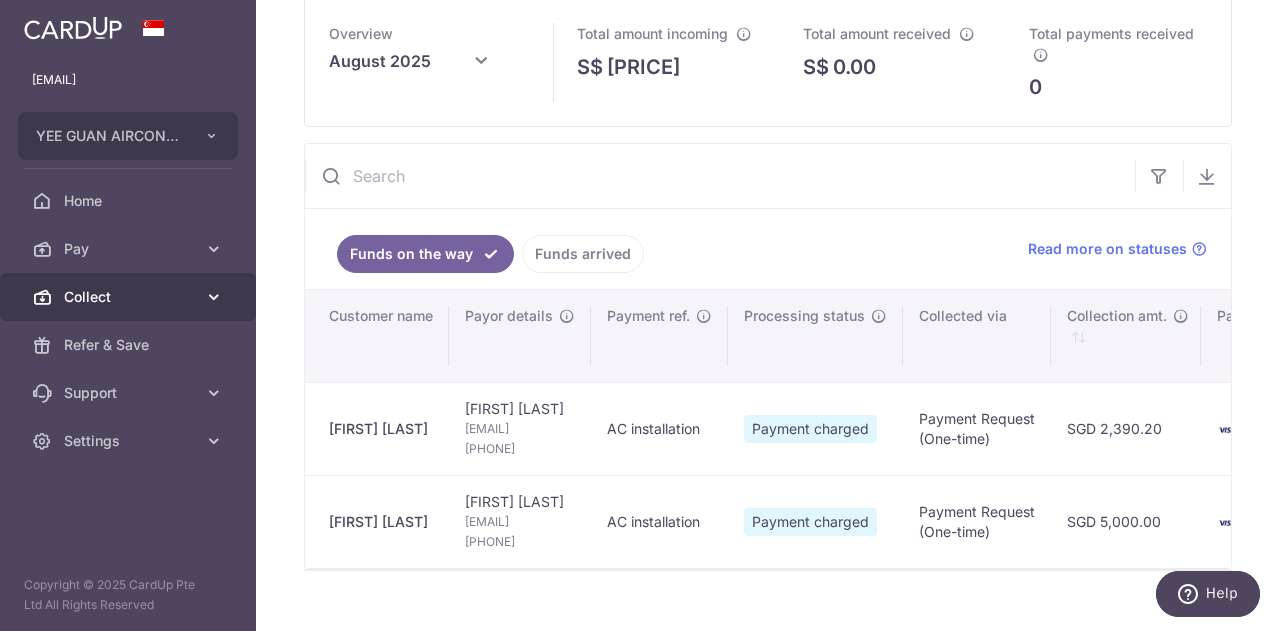 click on "Collect" at bounding box center [130, 297] 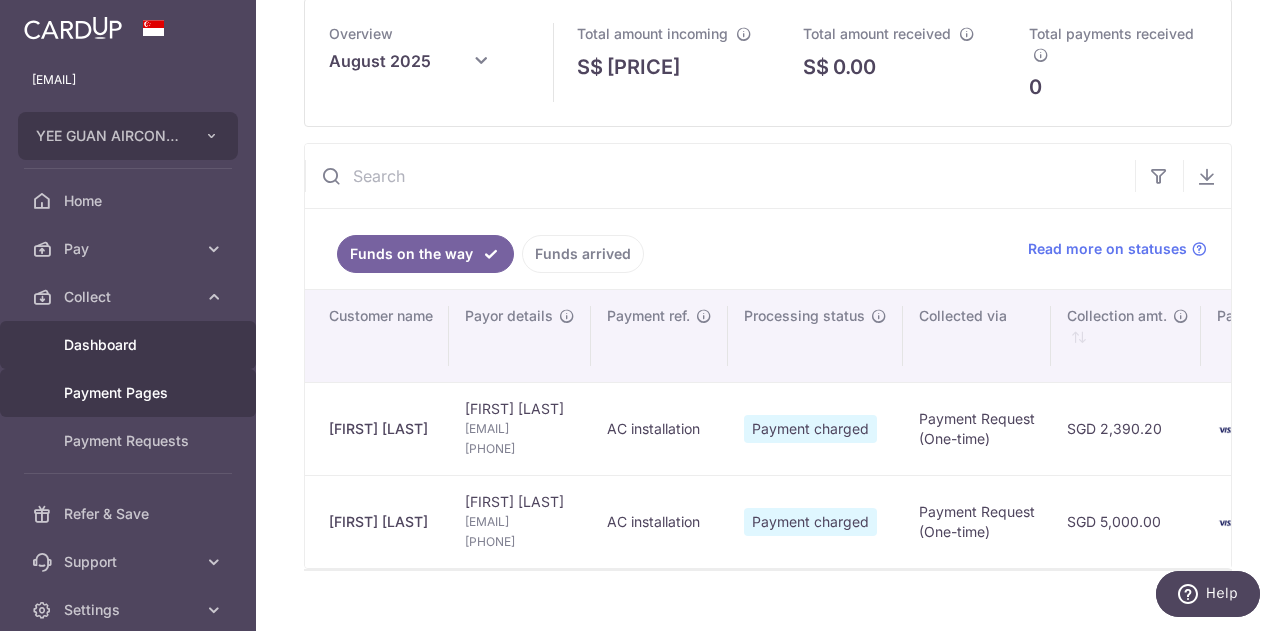 click on "Payment Pages" at bounding box center [130, 393] 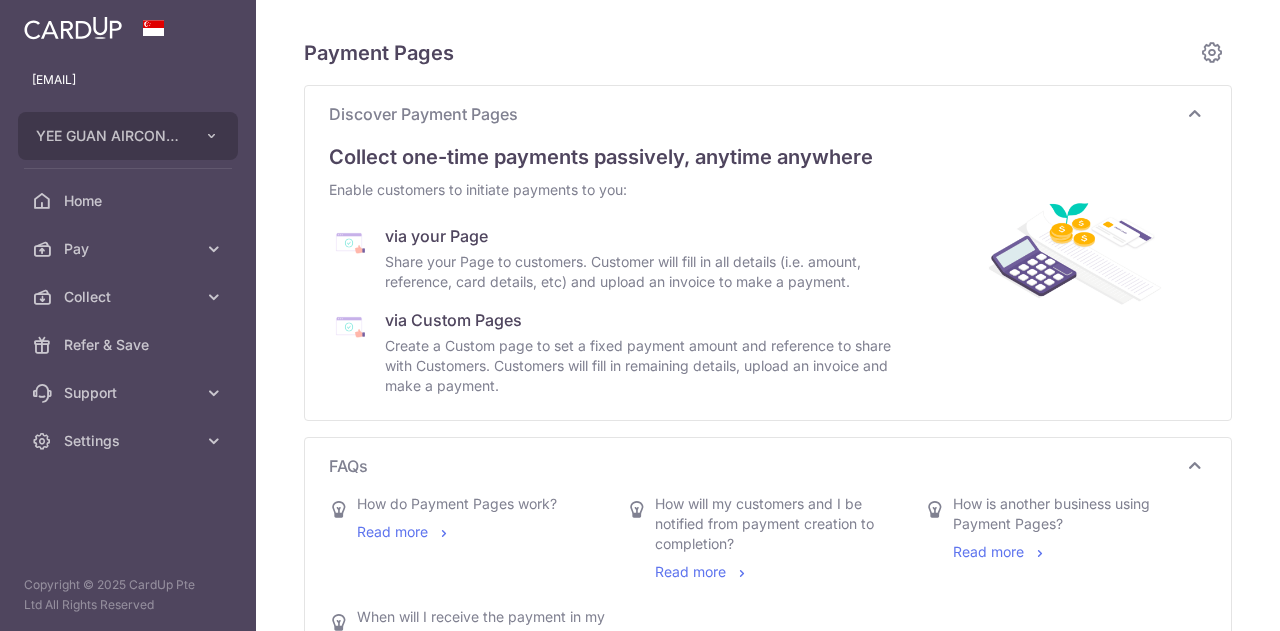 scroll, scrollTop: 0, scrollLeft: 0, axis: both 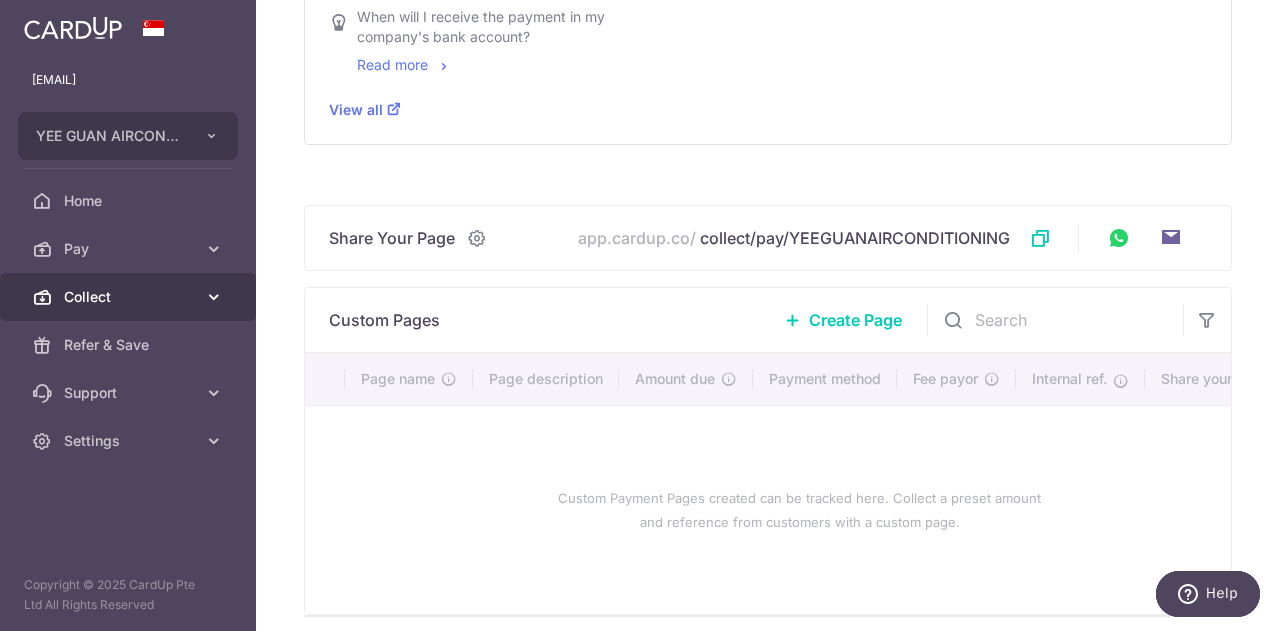 click on "Collect" at bounding box center (130, 297) 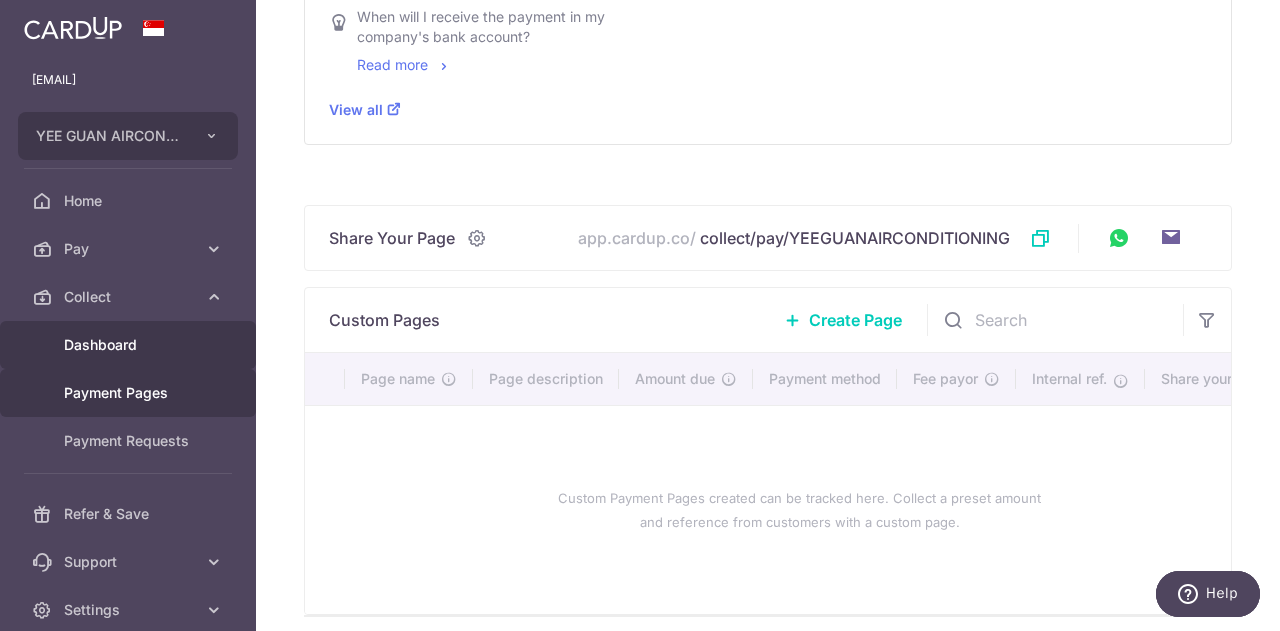 click on "Dashboard" at bounding box center (130, 345) 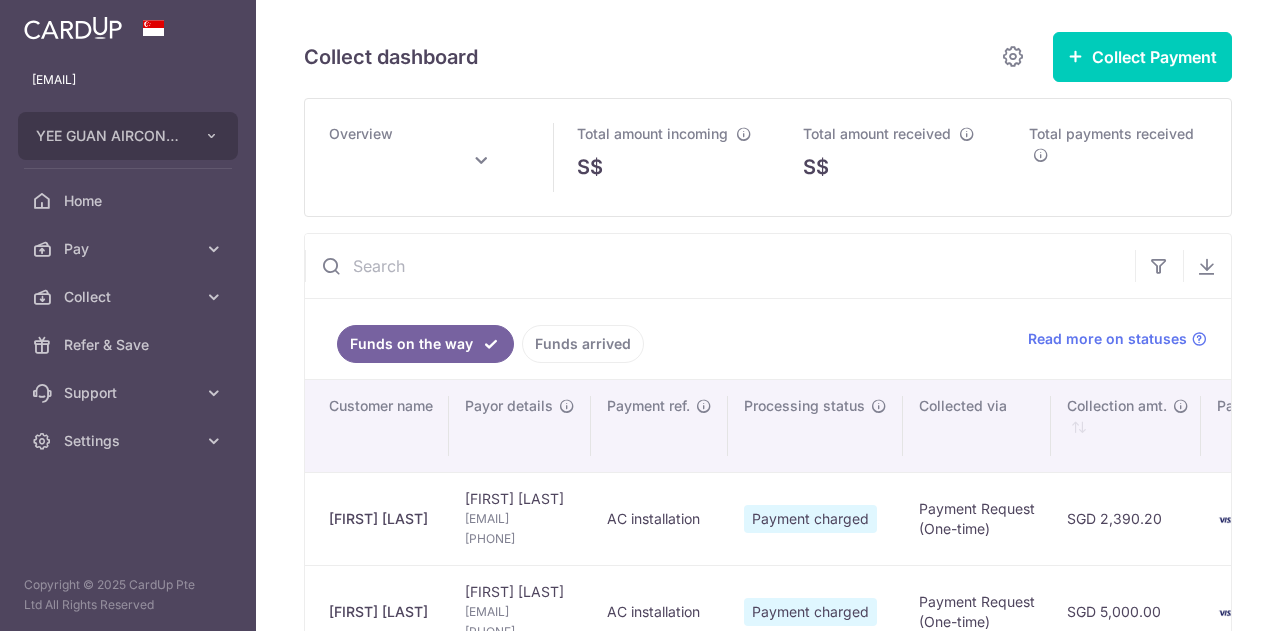 scroll, scrollTop: 0, scrollLeft: 0, axis: both 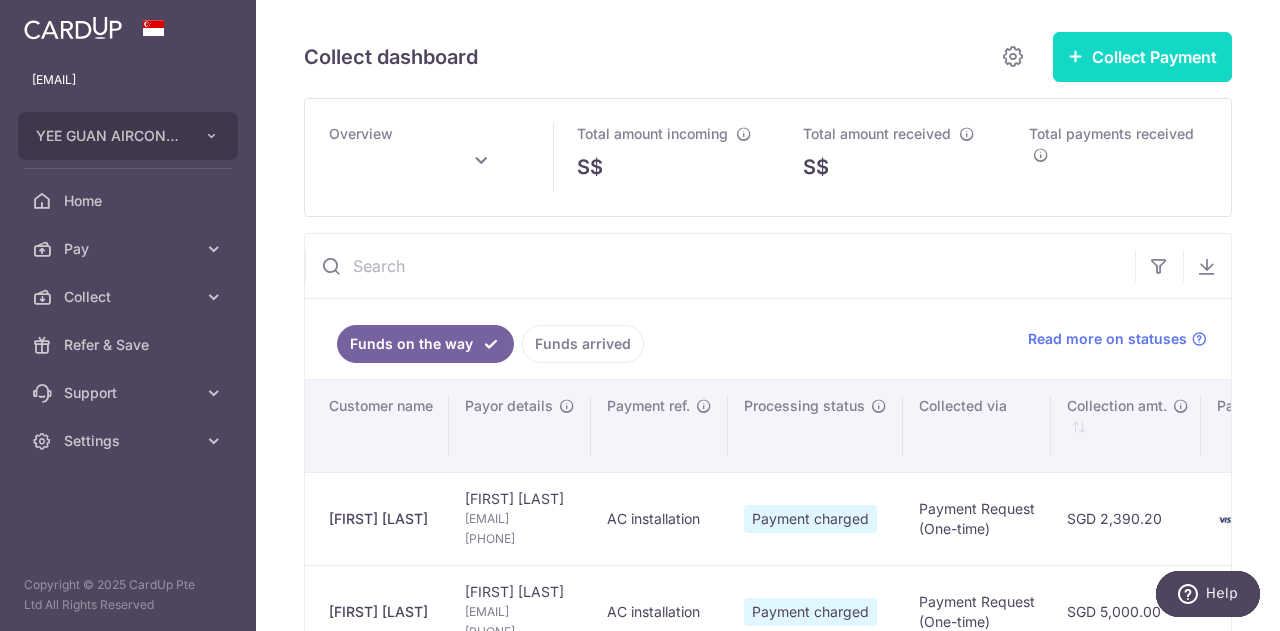 click on "Collect Payment" at bounding box center [1142, 57] 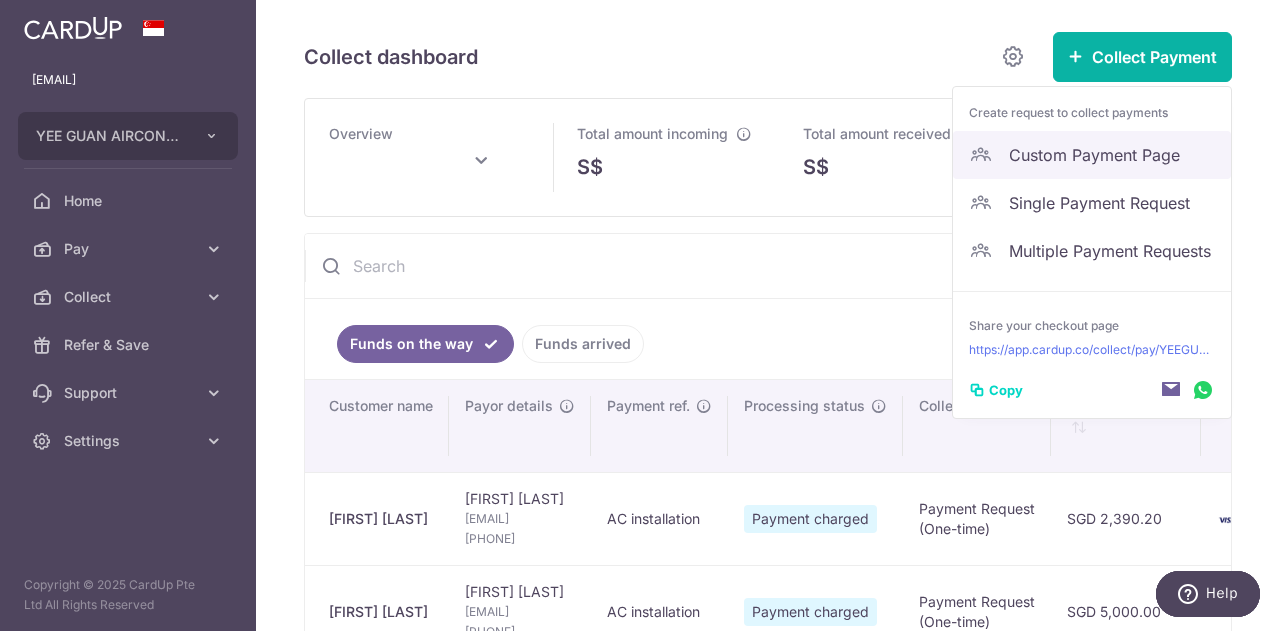 click on "Custom Payment Page" at bounding box center (1112, 155) 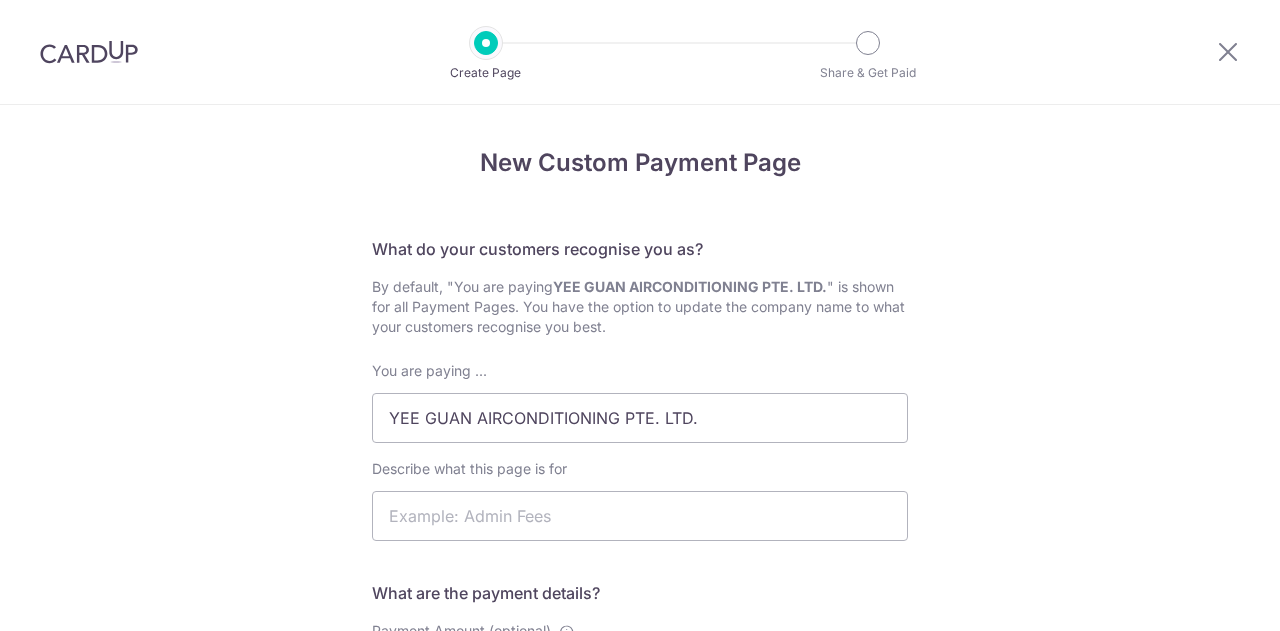 scroll, scrollTop: 0, scrollLeft: 0, axis: both 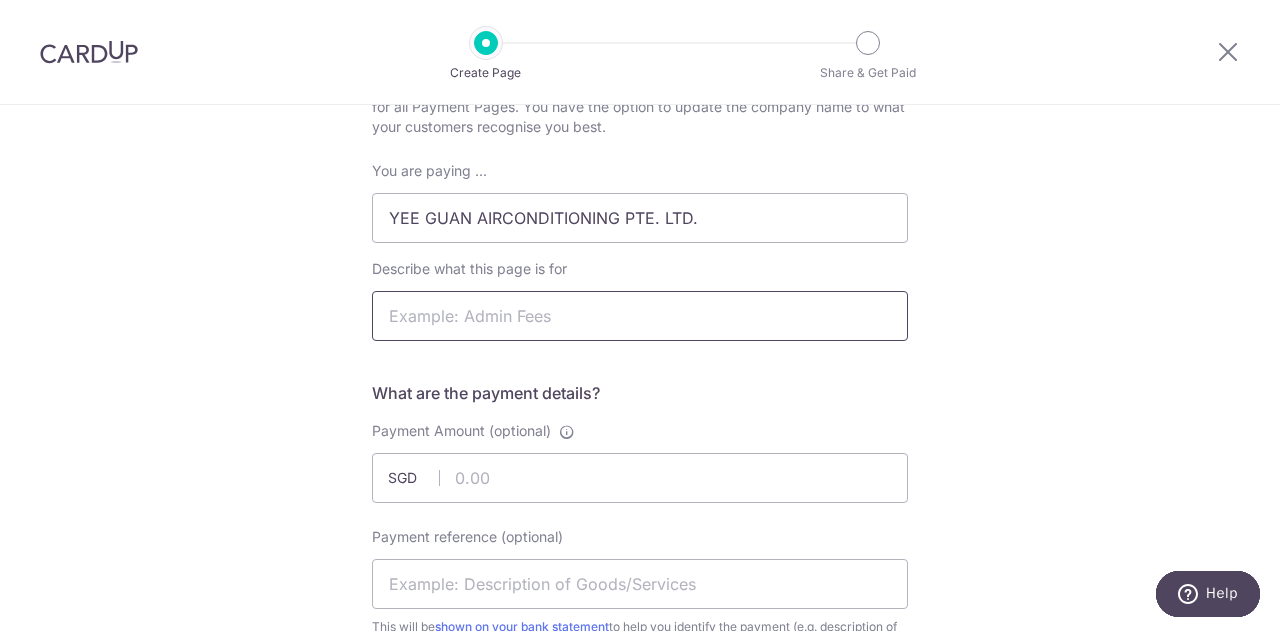click on "Describe what this page is for" at bounding box center (640, 316) 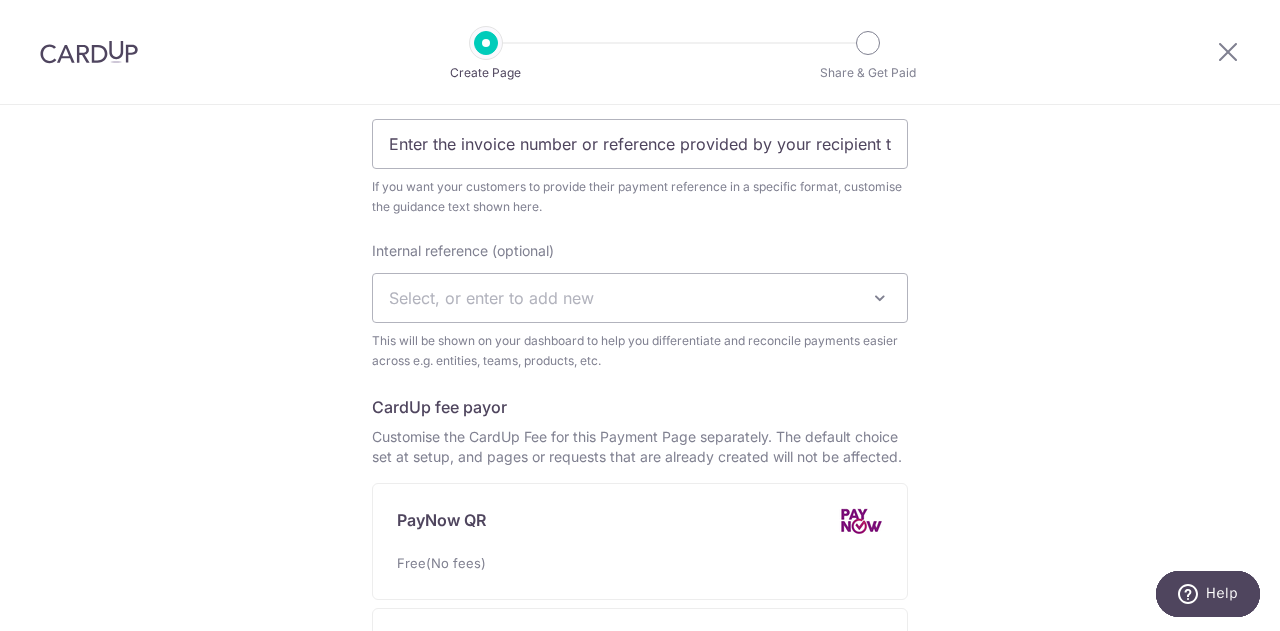 scroll, scrollTop: 800, scrollLeft: 0, axis: vertical 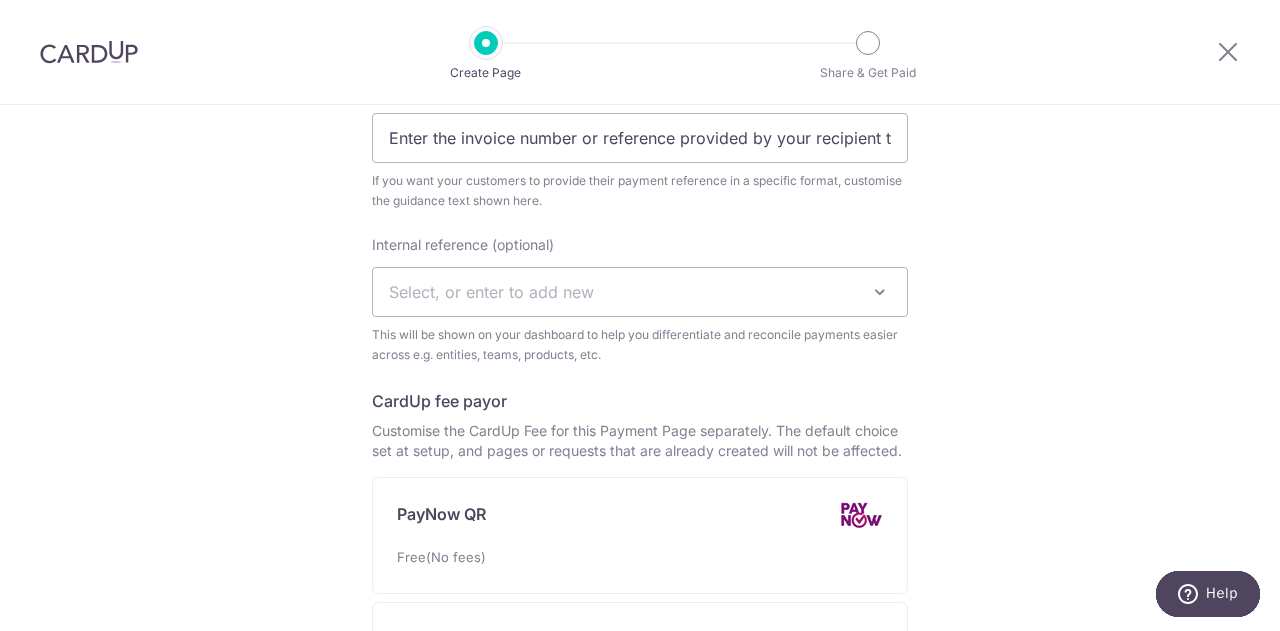 type on "Ac Installation fee" 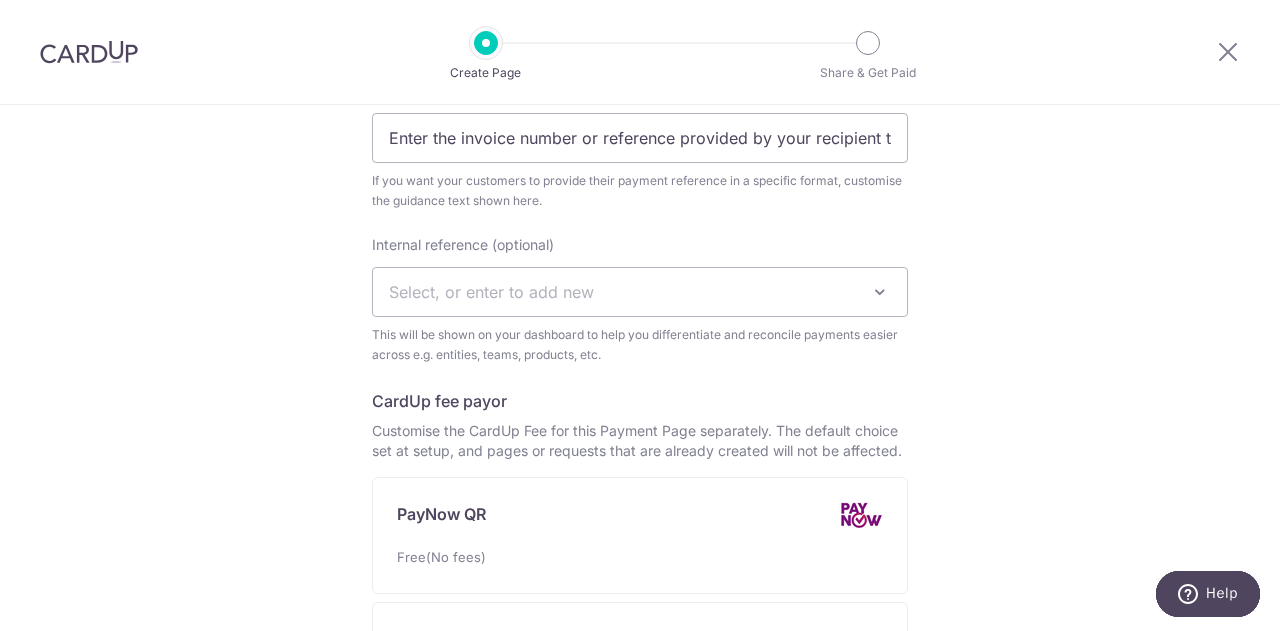 click on "New Custom Payment Page
What do your customers recognise you as?
By default, "You are paying  [COMPANY] " is shown for all Payment Pages. You have the option to update the company name to what your customers recognise you best.
You are paying ...
[COMPANY]
Describe what this page is for
Ac Installation fee
What are the payment details?
Payment Amount (optional)
SGD" at bounding box center [640, 199] 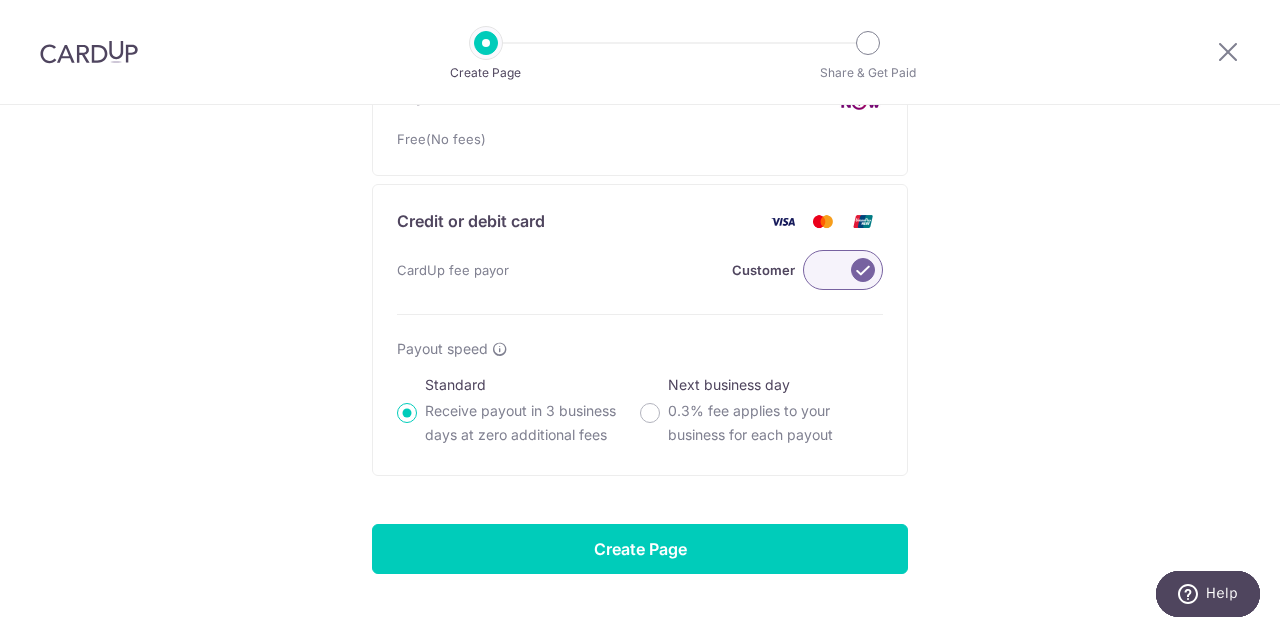 scroll, scrollTop: 1263, scrollLeft: 0, axis: vertical 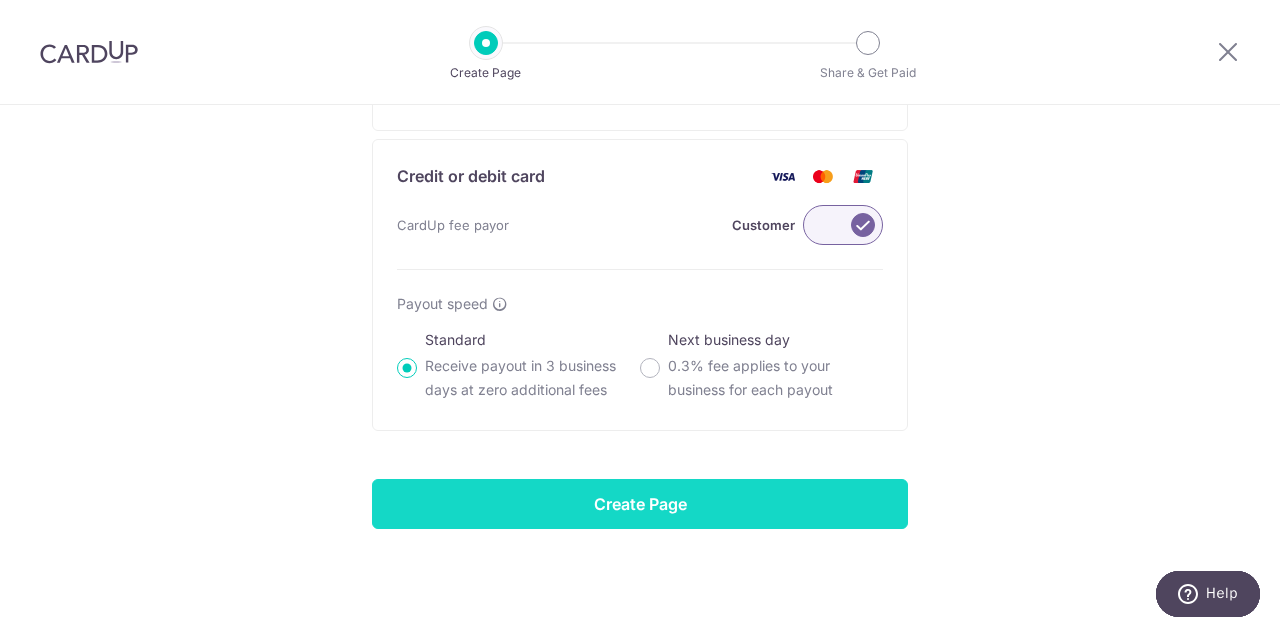 click on "Create Page" at bounding box center [640, 504] 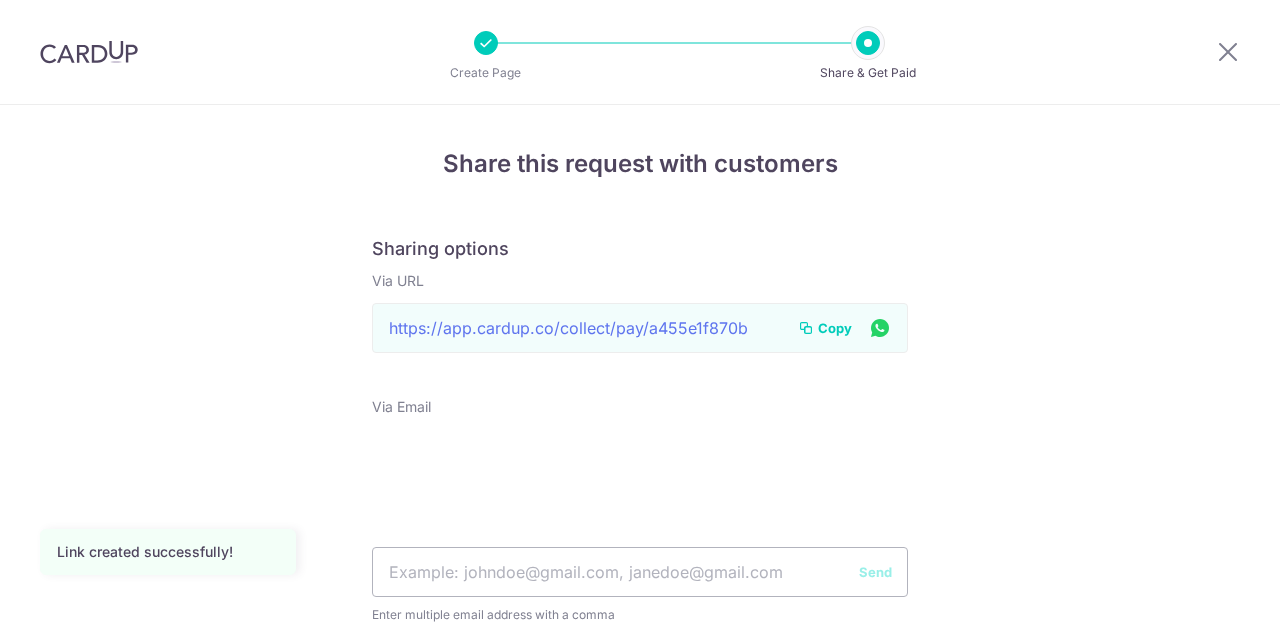 scroll, scrollTop: 0, scrollLeft: 0, axis: both 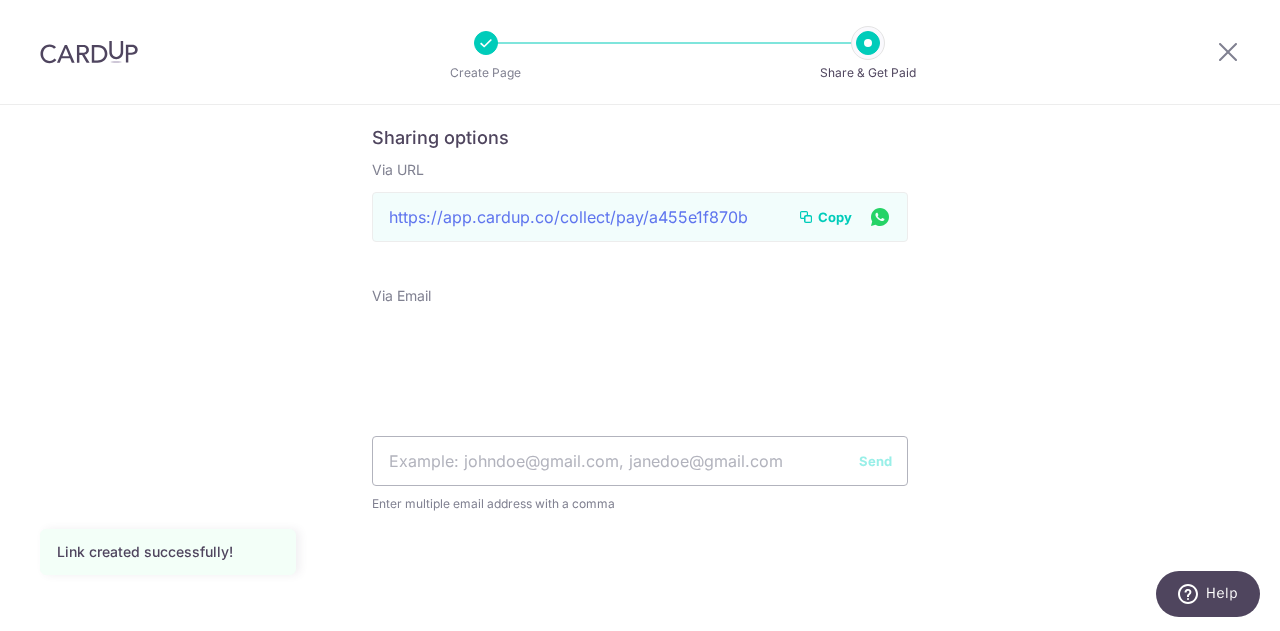 click on "Copy" at bounding box center [835, 217] 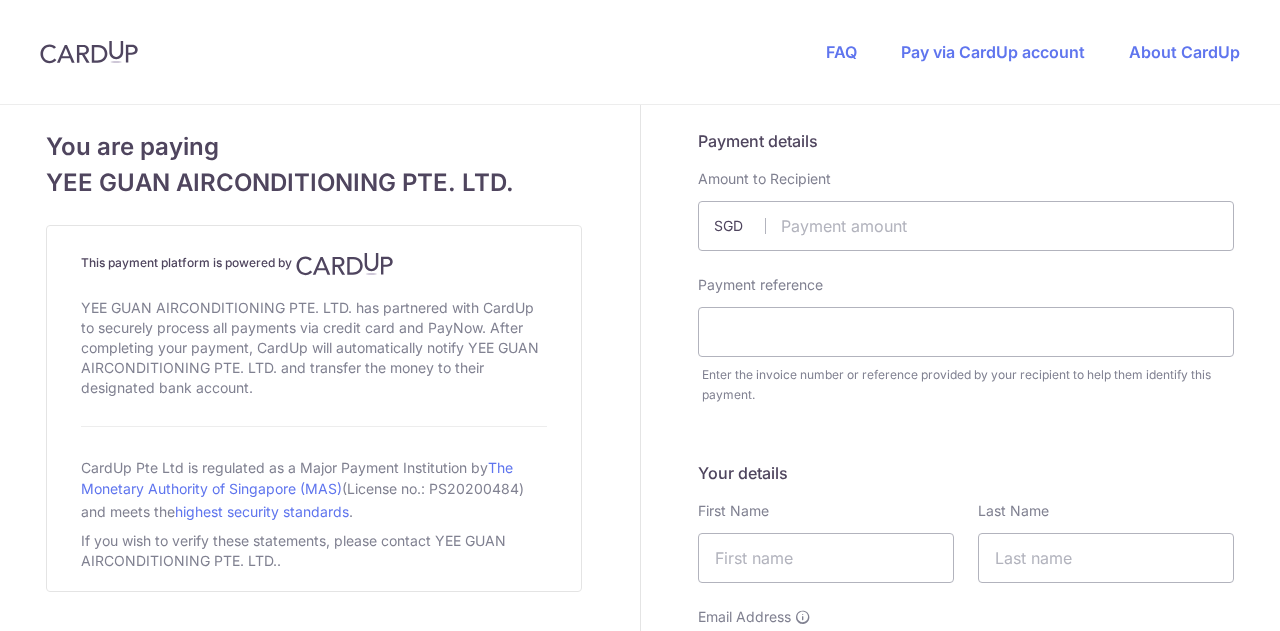 scroll, scrollTop: 0, scrollLeft: 0, axis: both 